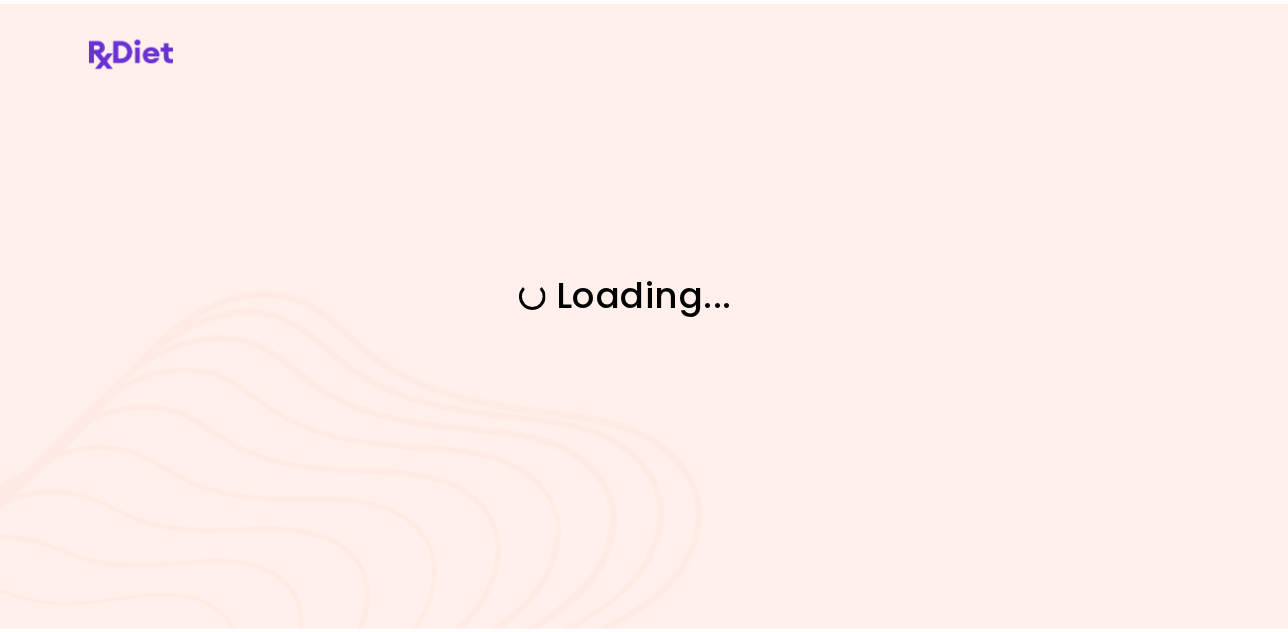 scroll, scrollTop: 0, scrollLeft: 0, axis: both 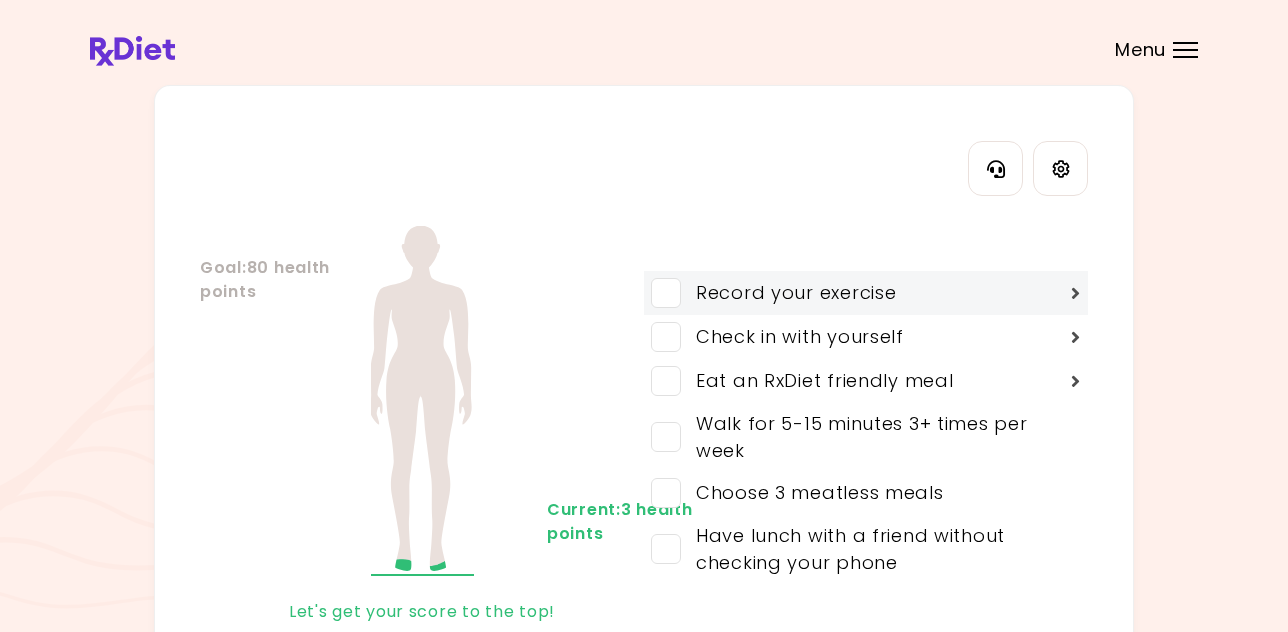 click at bounding box center (666, 293) 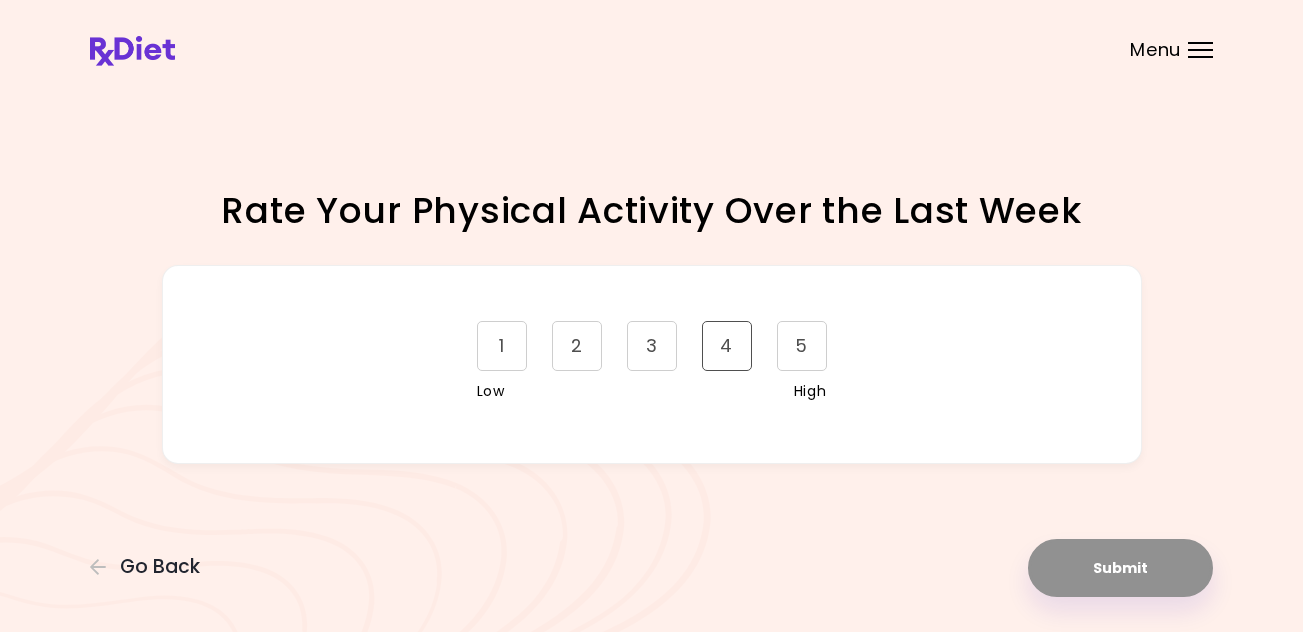 click on "4" at bounding box center (727, 346) 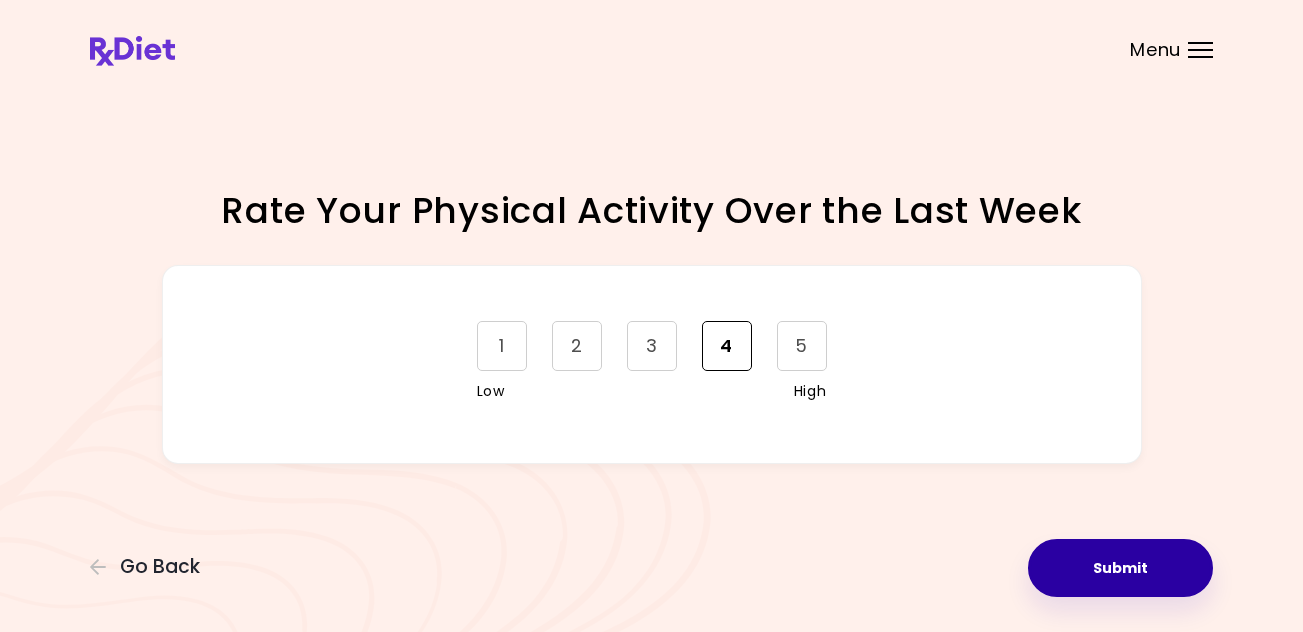 click on "Submit" at bounding box center (1120, 568) 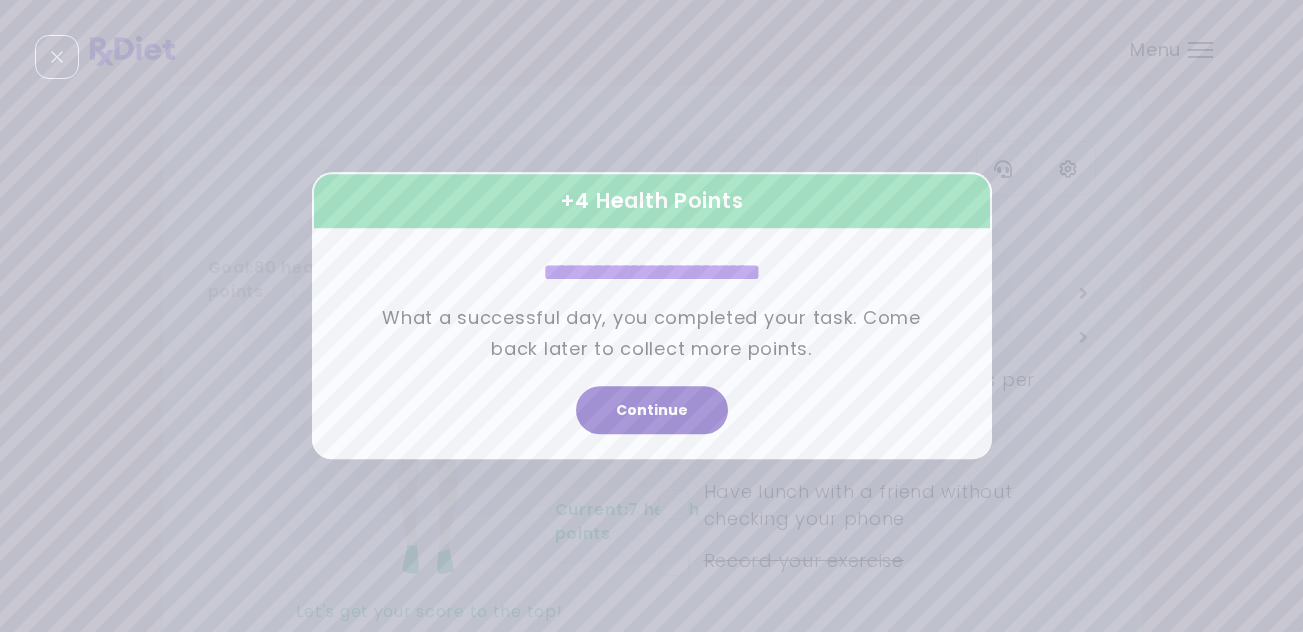 click on "Continue" at bounding box center (652, 411) 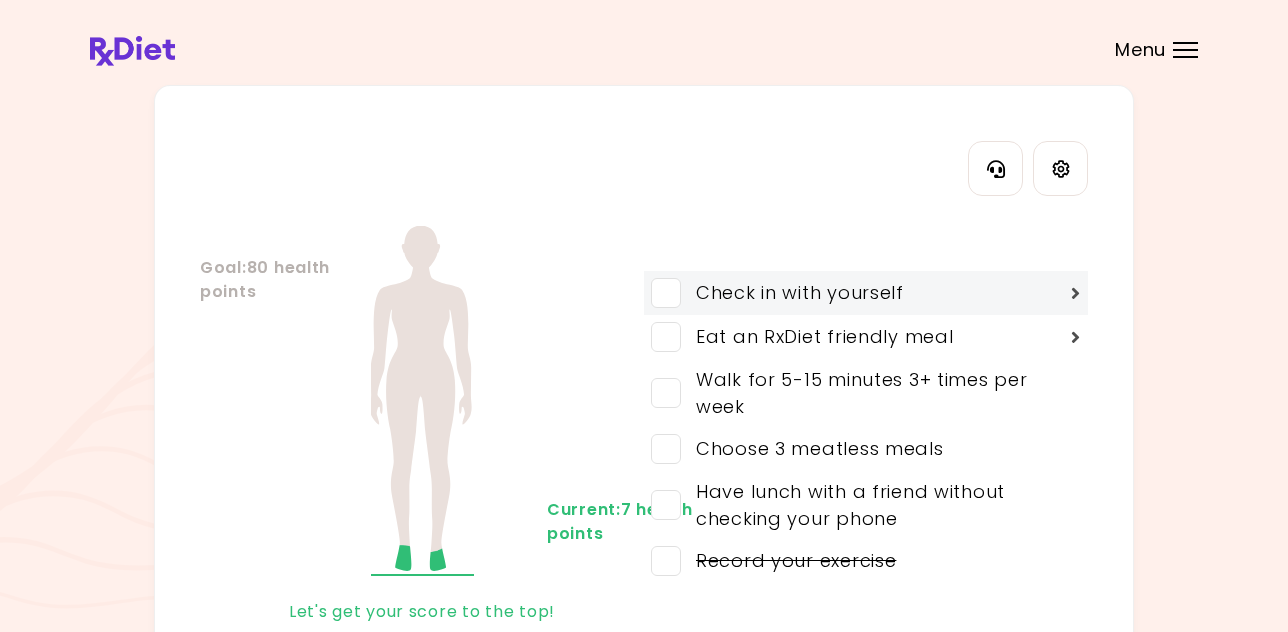 click at bounding box center (666, 293) 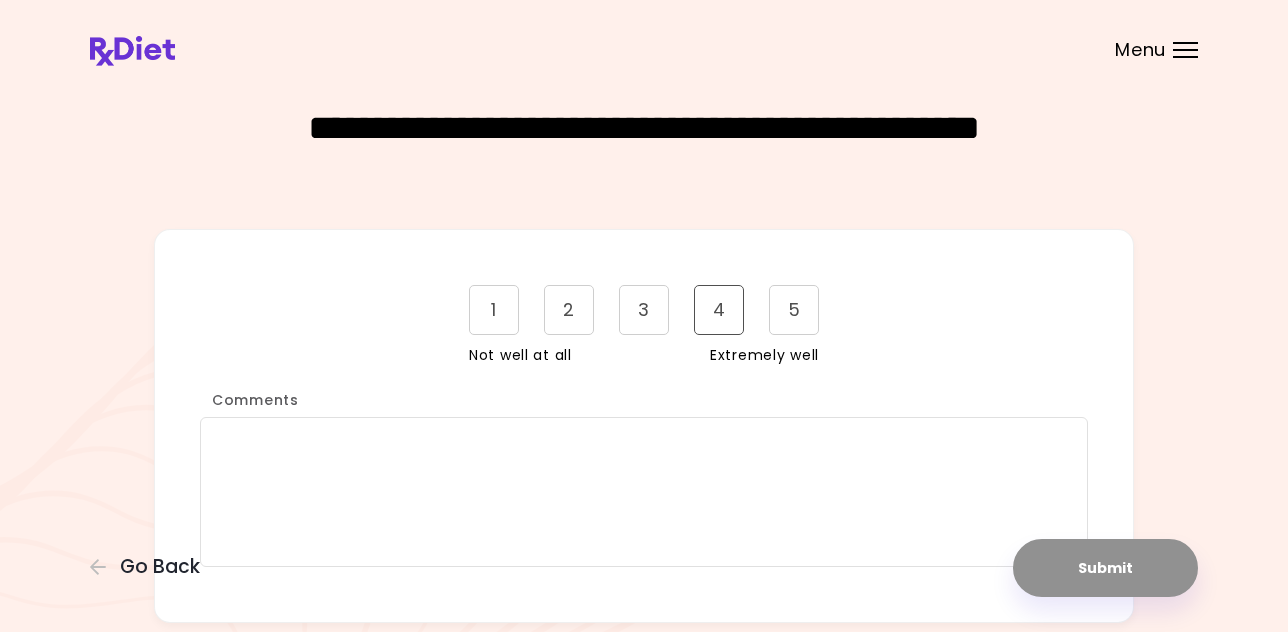 click on "4" at bounding box center (719, 310) 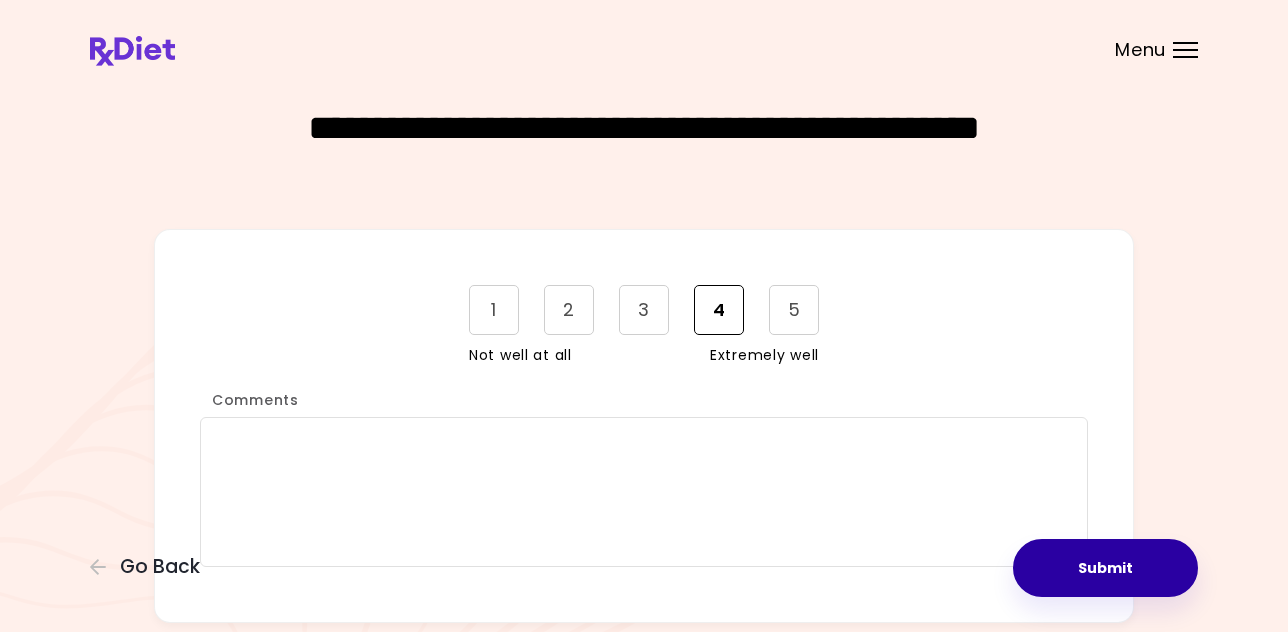 click on "Submit" at bounding box center (1105, 568) 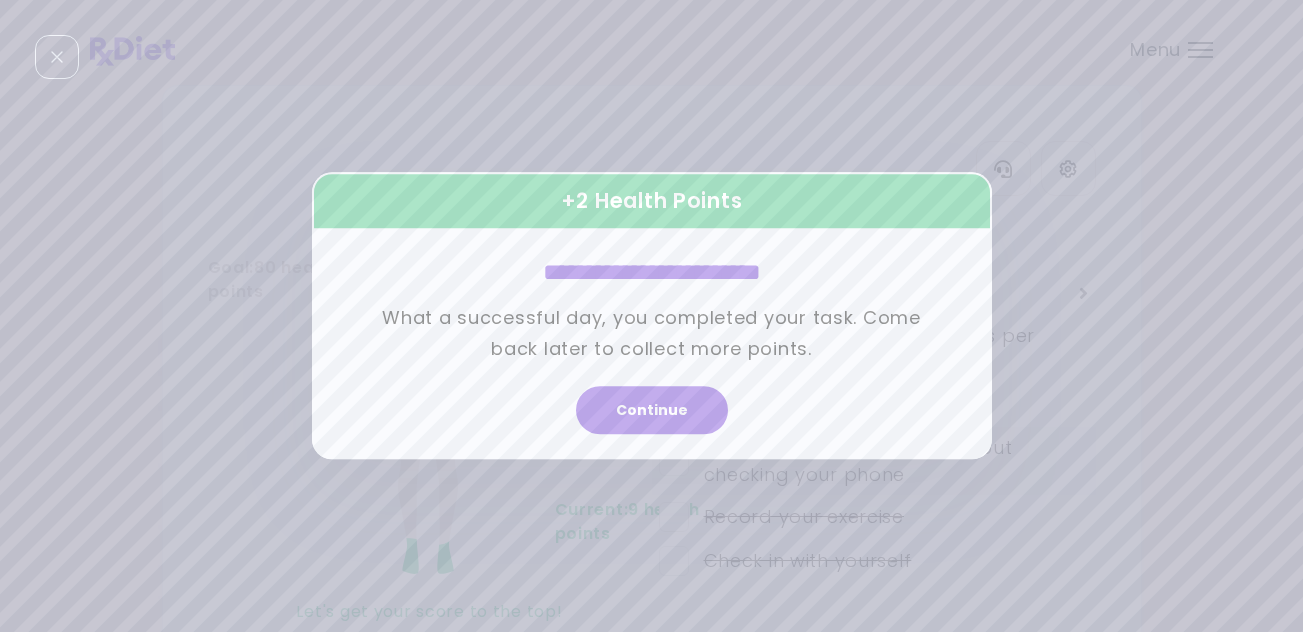 click on "Continue" at bounding box center [652, 411] 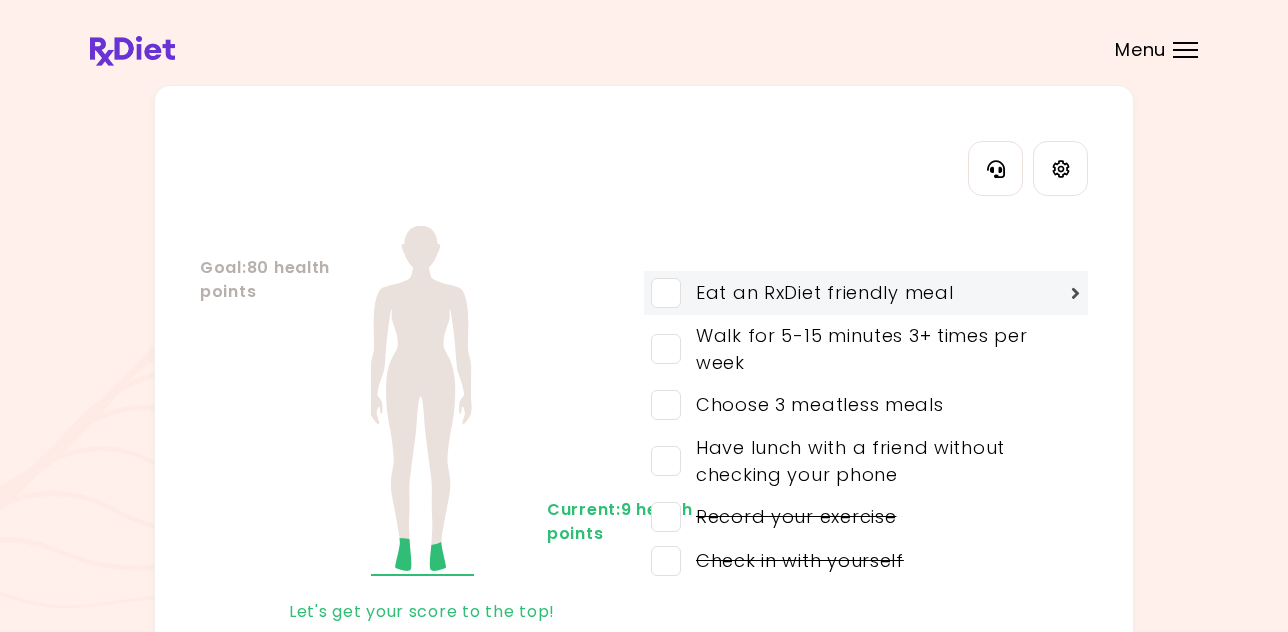 click at bounding box center [666, 293] 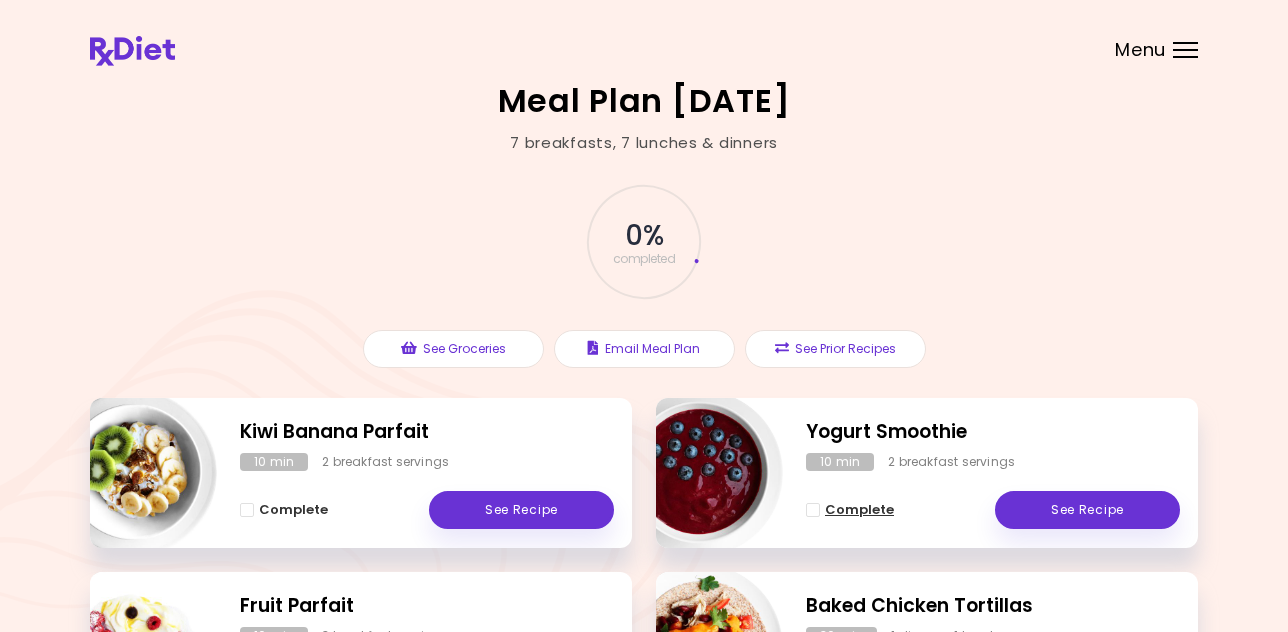 click at bounding box center [813, 510] 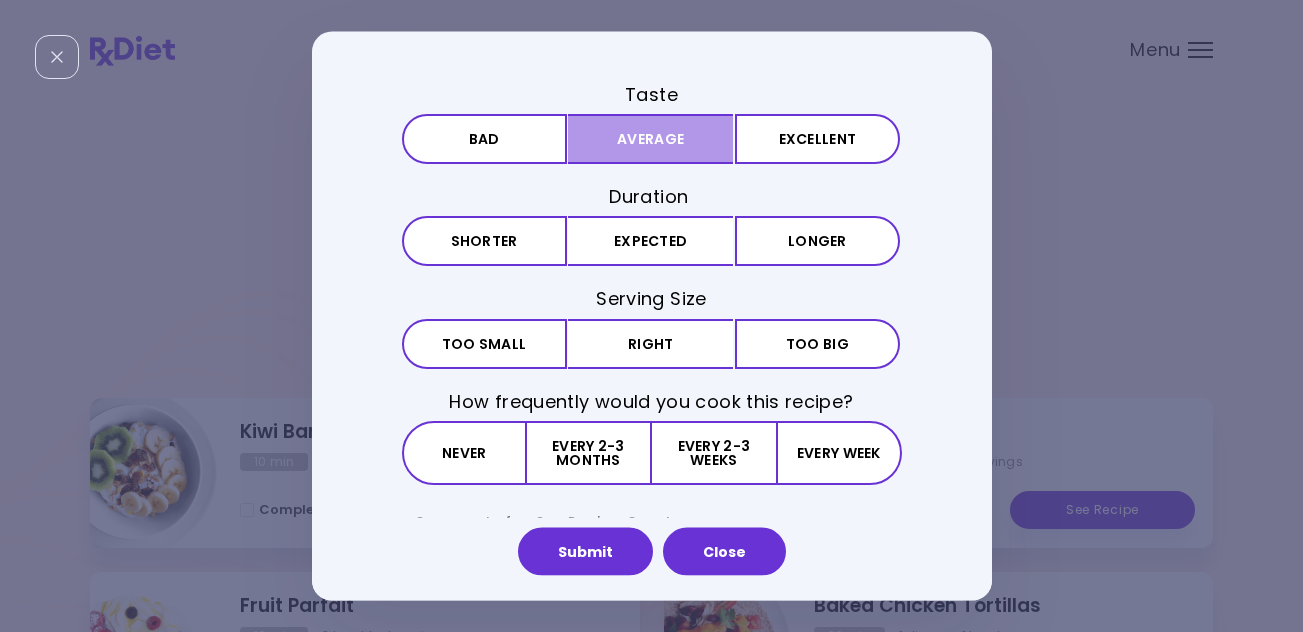 drag, startPoint x: 688, startPoint y: 147, endPoint x: 680, endPoint y: 163, distance: 17.888544 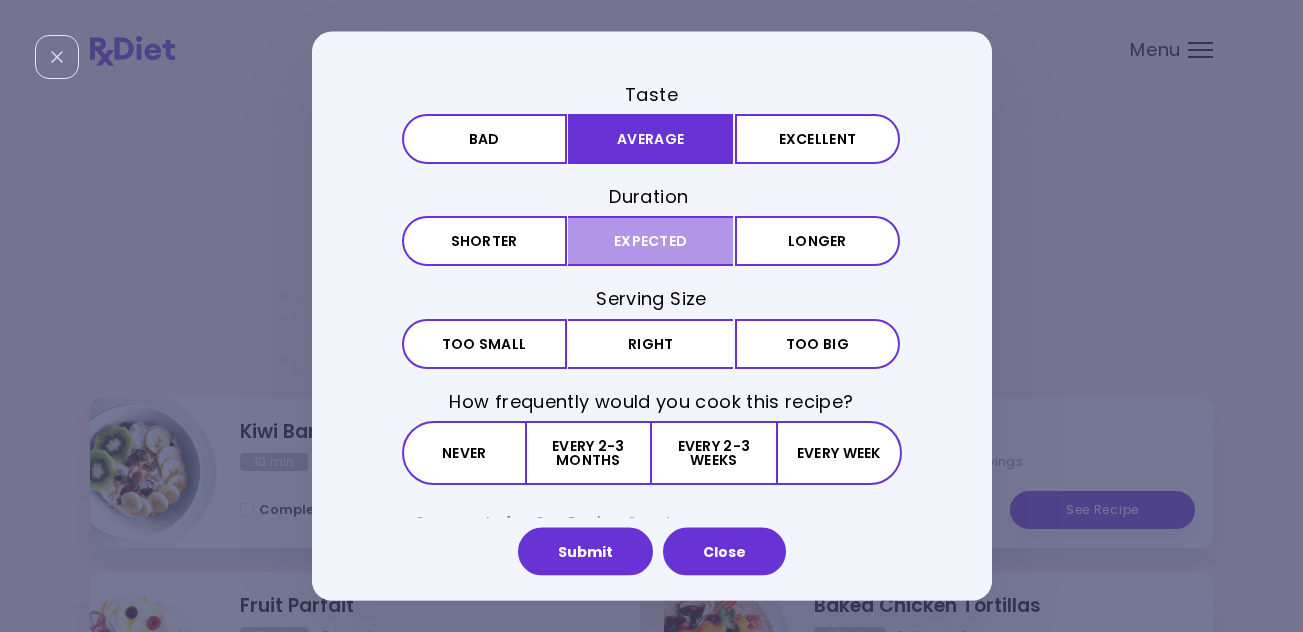 drag, startPoint x: 720, startPoint y: 250, endPoint x: 701, endPoint y: 266, distance: 24.839485 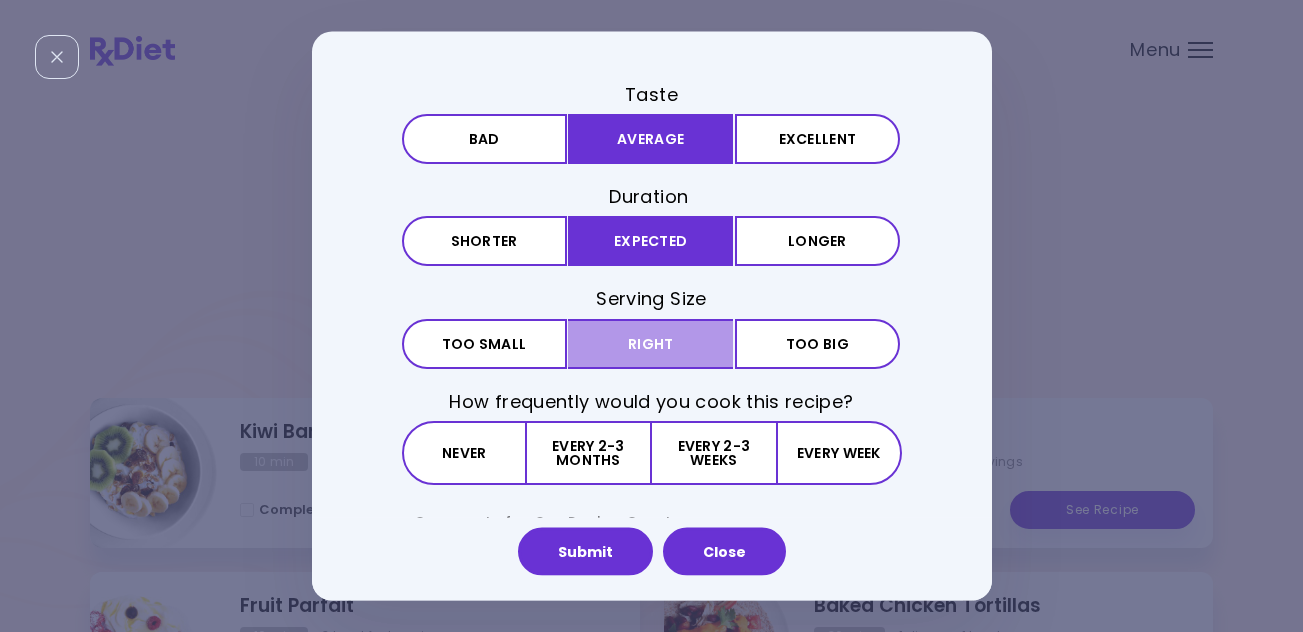 click on "Right" at bounding box center (650, 343) 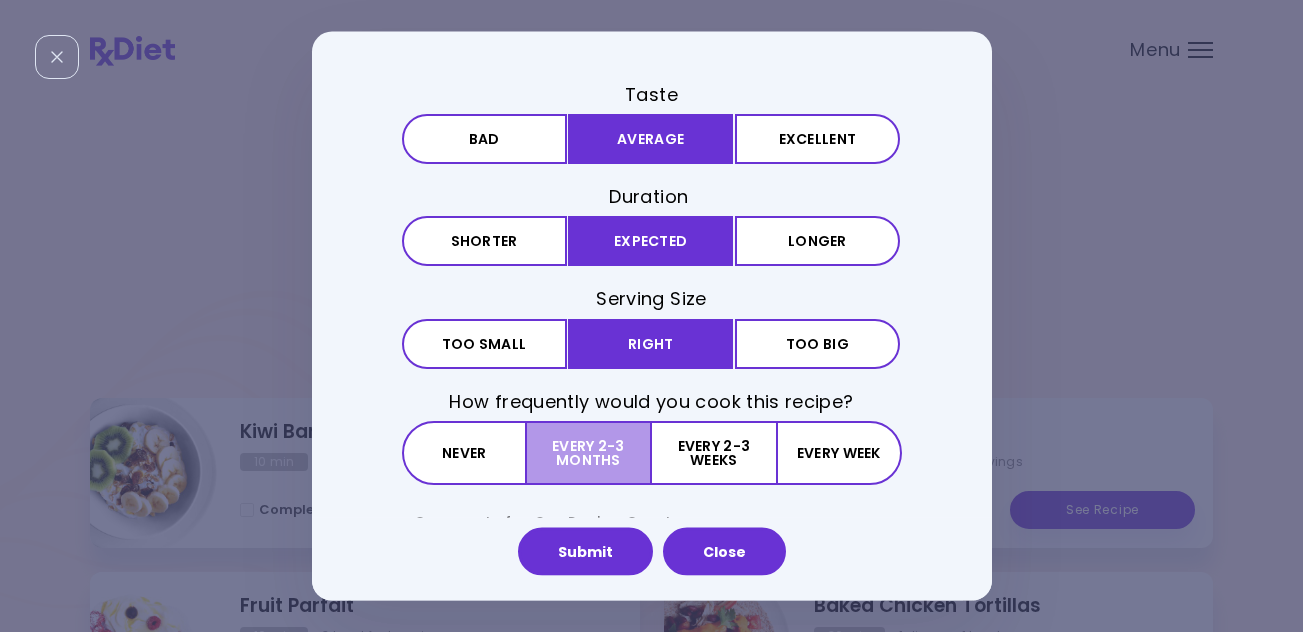 click on "Every 2-3 months" at bounding box center (589, 452) 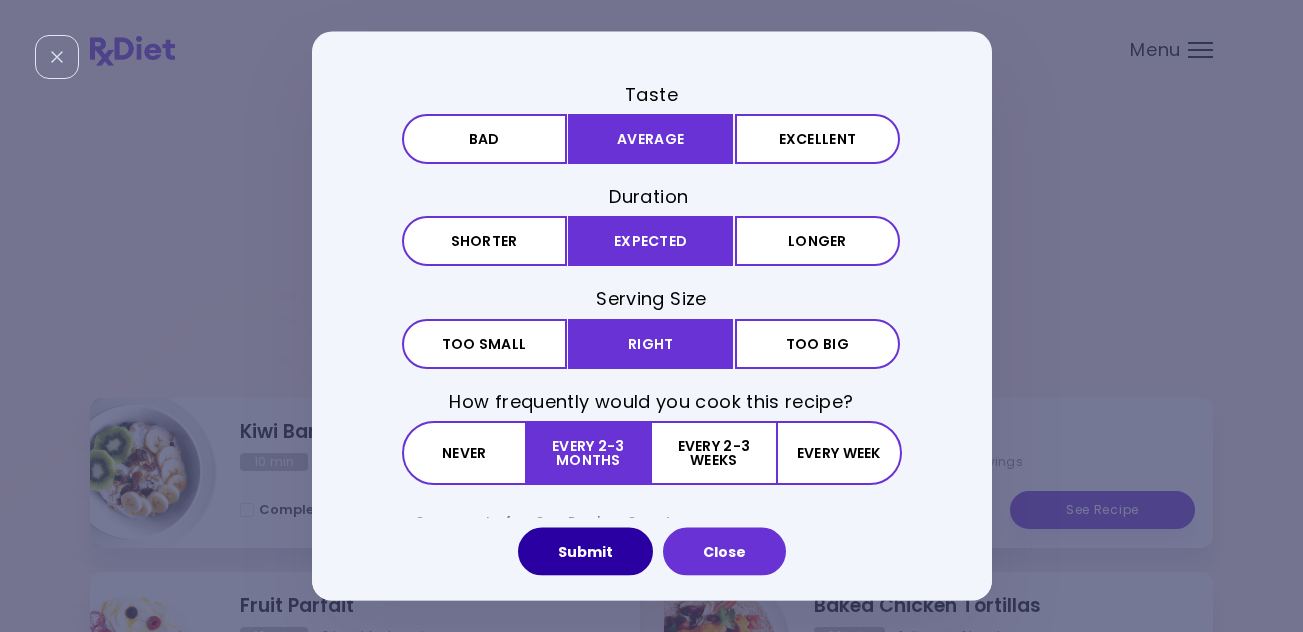 click on "Submit" at bounding box center (585, 551) 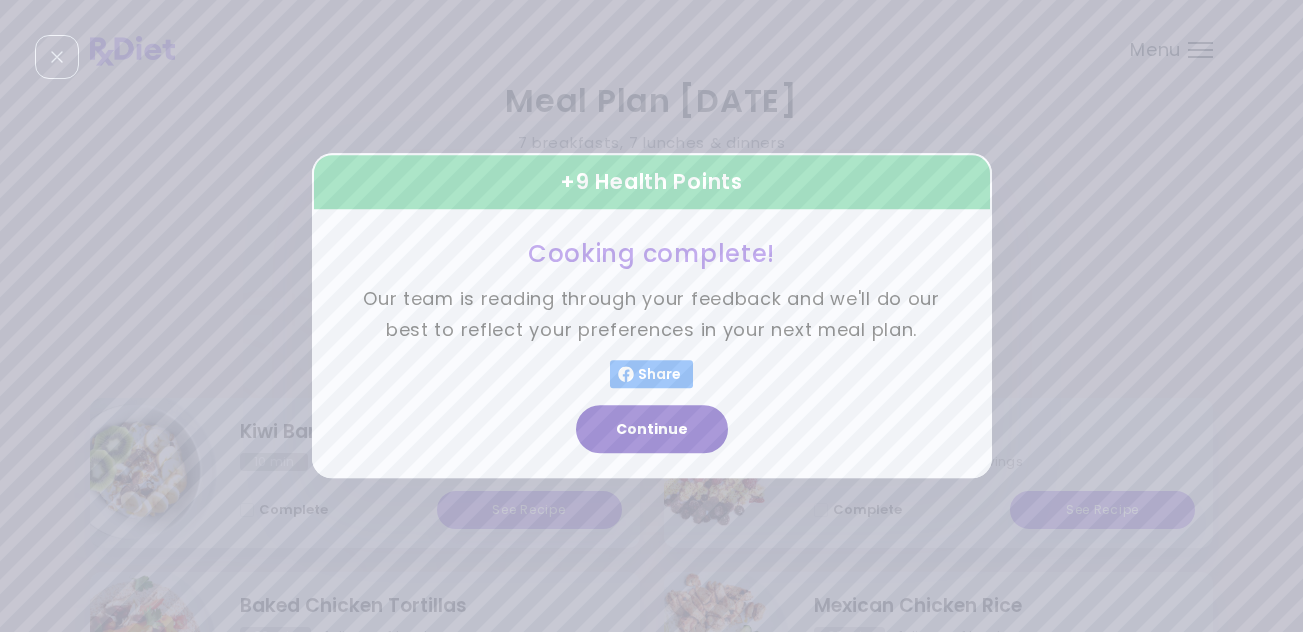 click on "Continue" at bounding box center (652, 430) 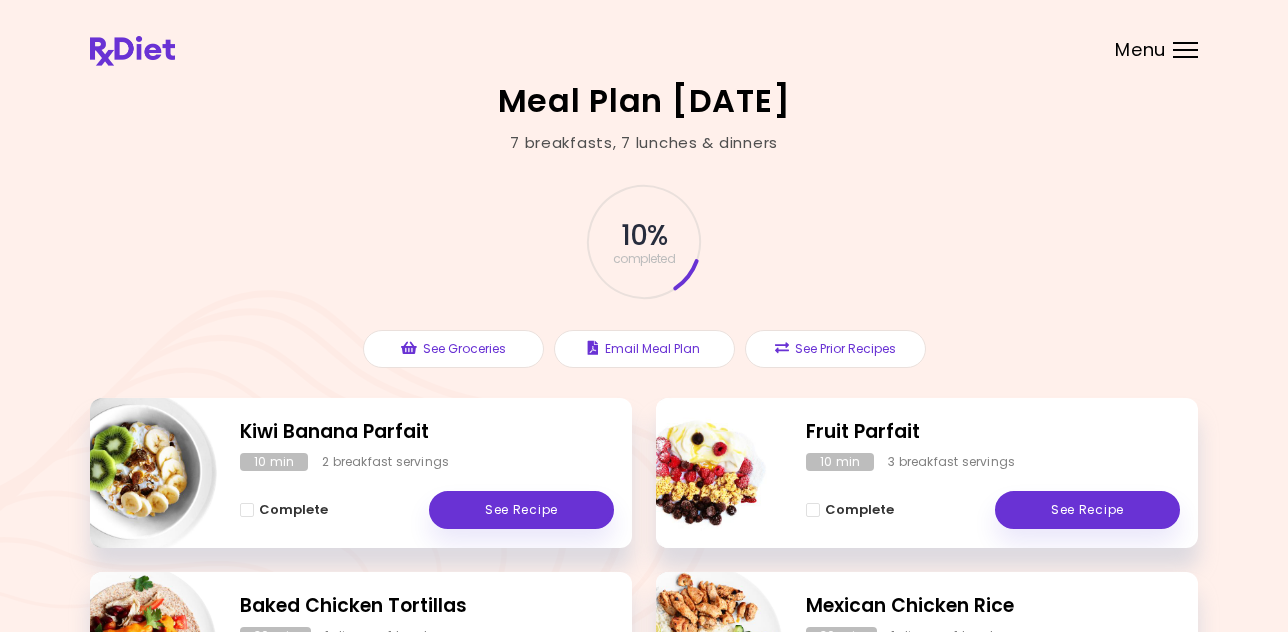 click on "Menu" at bounding box center (1140, 50) 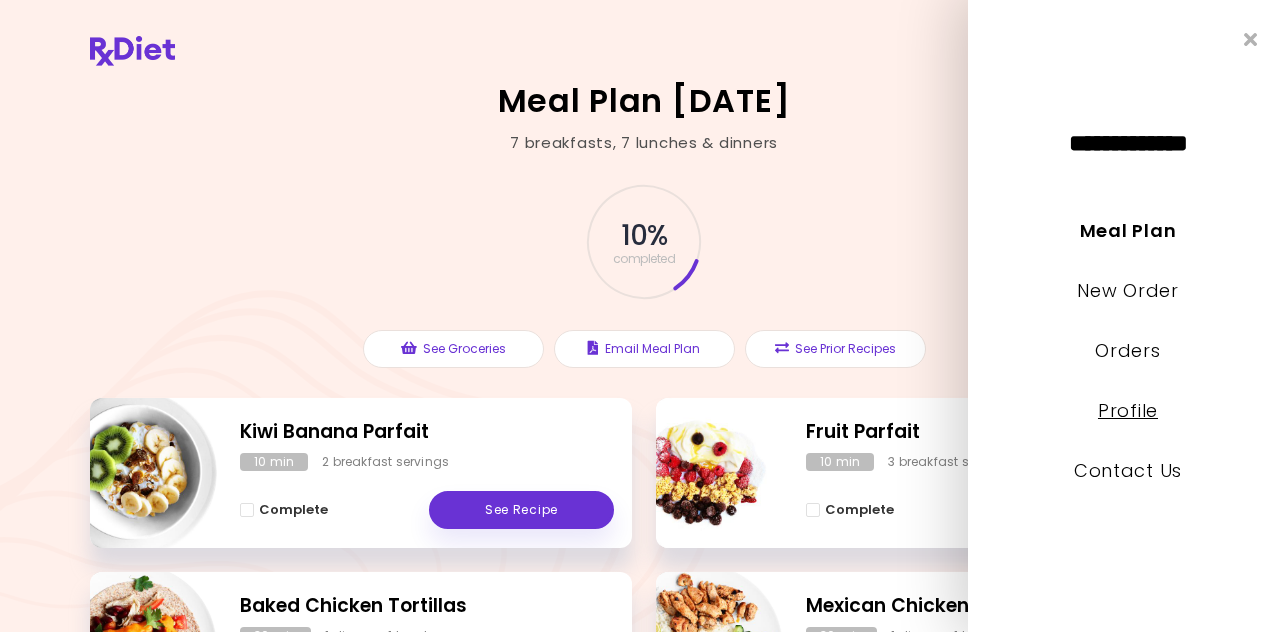 click on "Profile" at bounding box center (1128, 410) 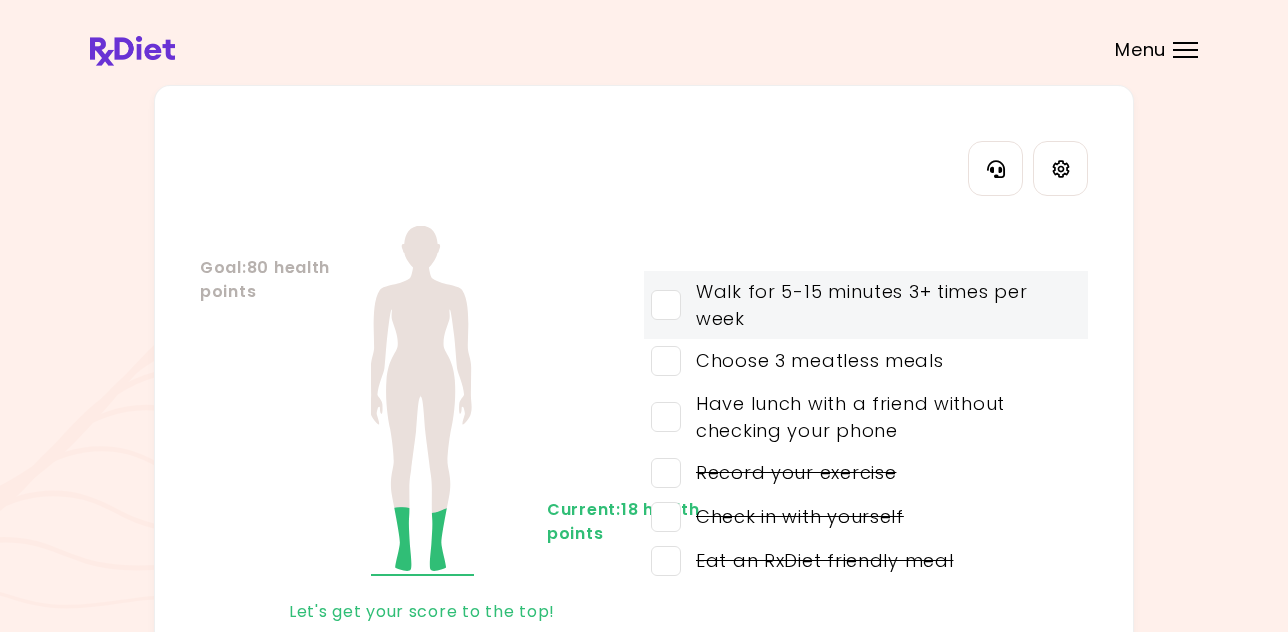 click at bounding box center (666, 305) 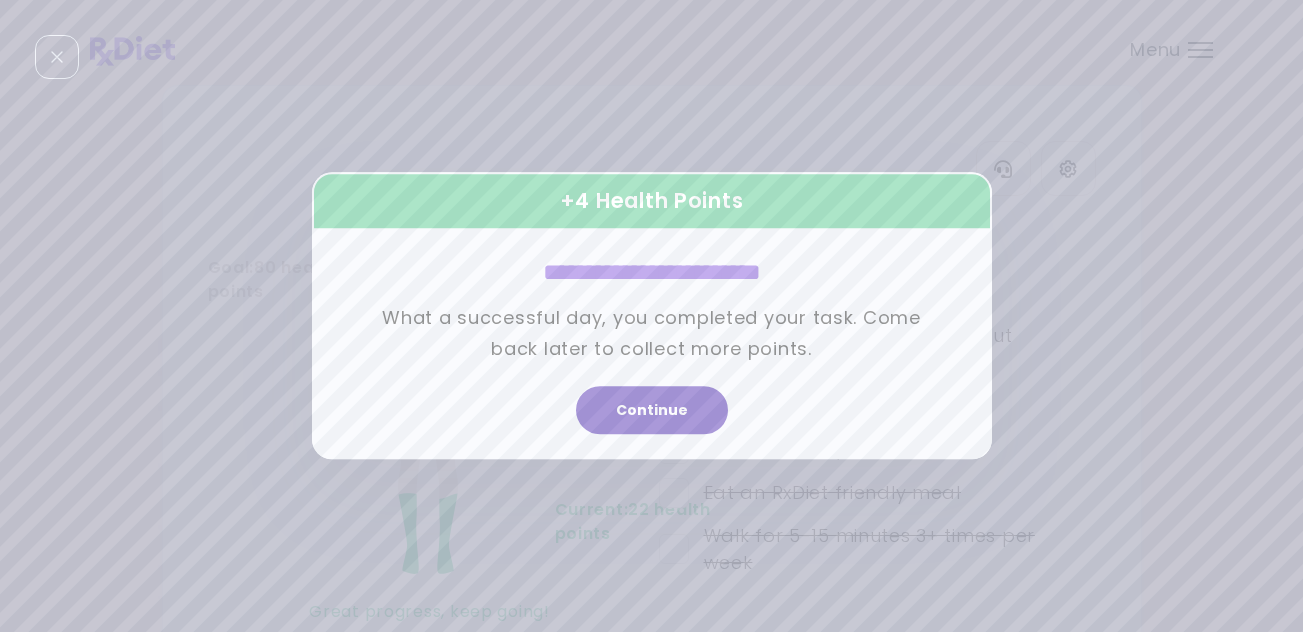 click on "Continue" at bounding box center (652, 411) 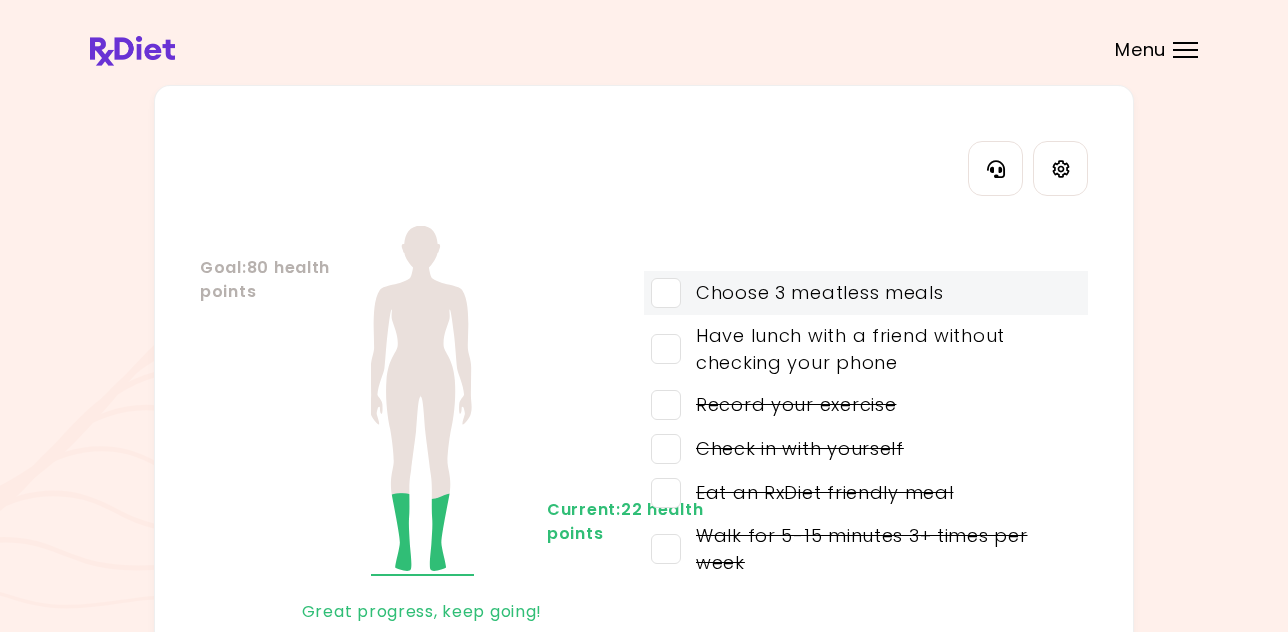 click at bounding box center (666, 293) 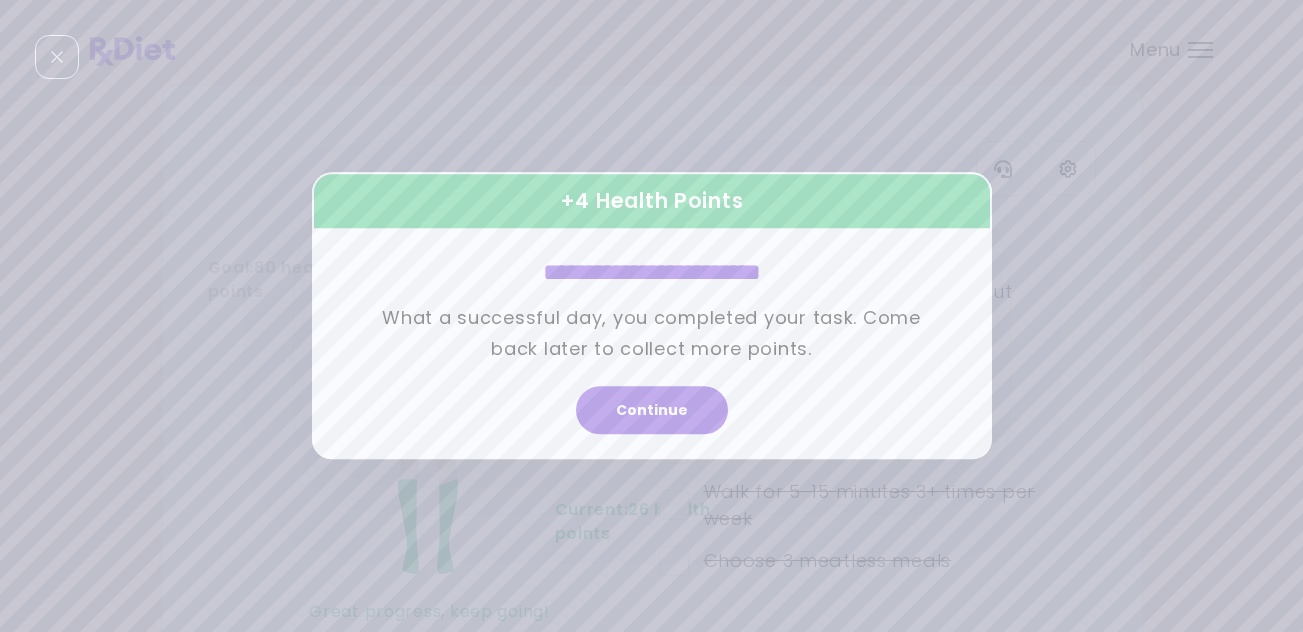 click on "Continue" at bounding box center [652, 411] 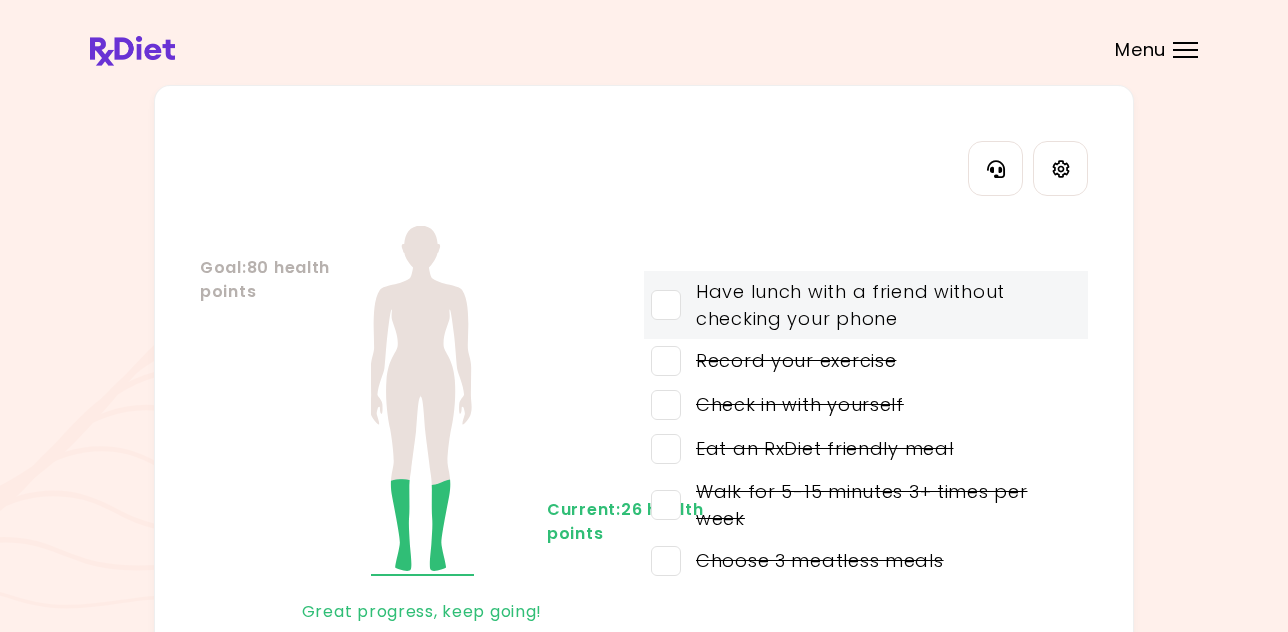 click at bounding box center (666, 305) 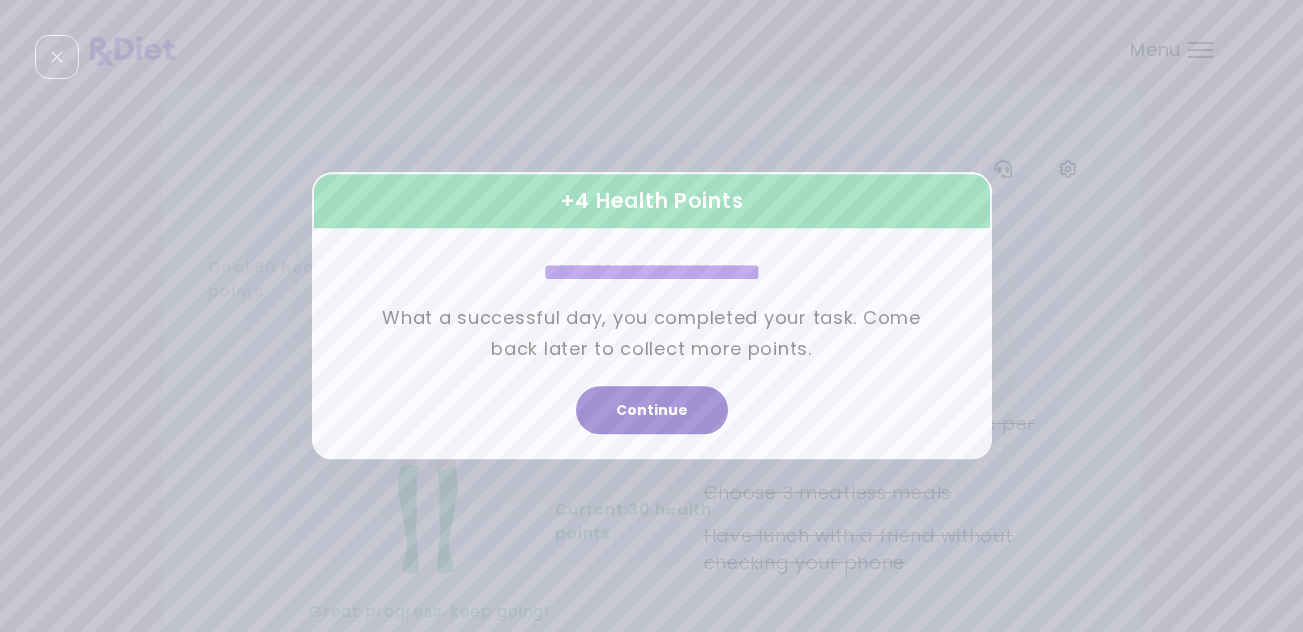 click on "Continue" at bounding box center (652, 411) 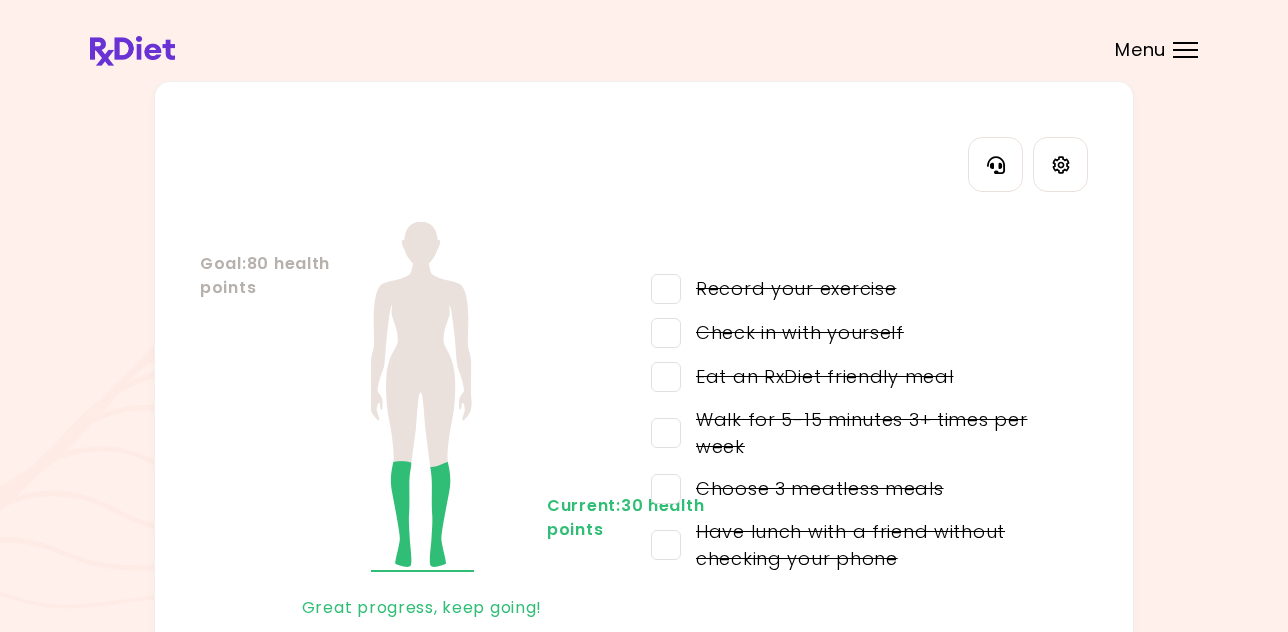 scroll, scrollTop: 0, scrollLeft: 0, axis: both 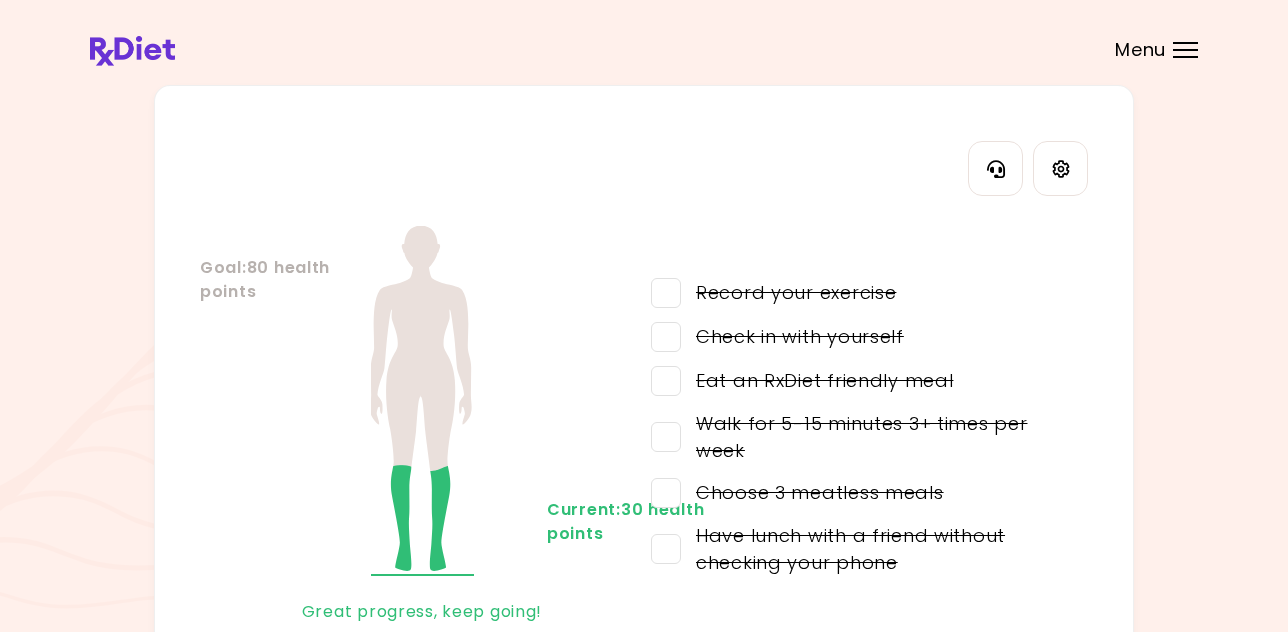 click on "Menu" at bounding box center [1140, 50] 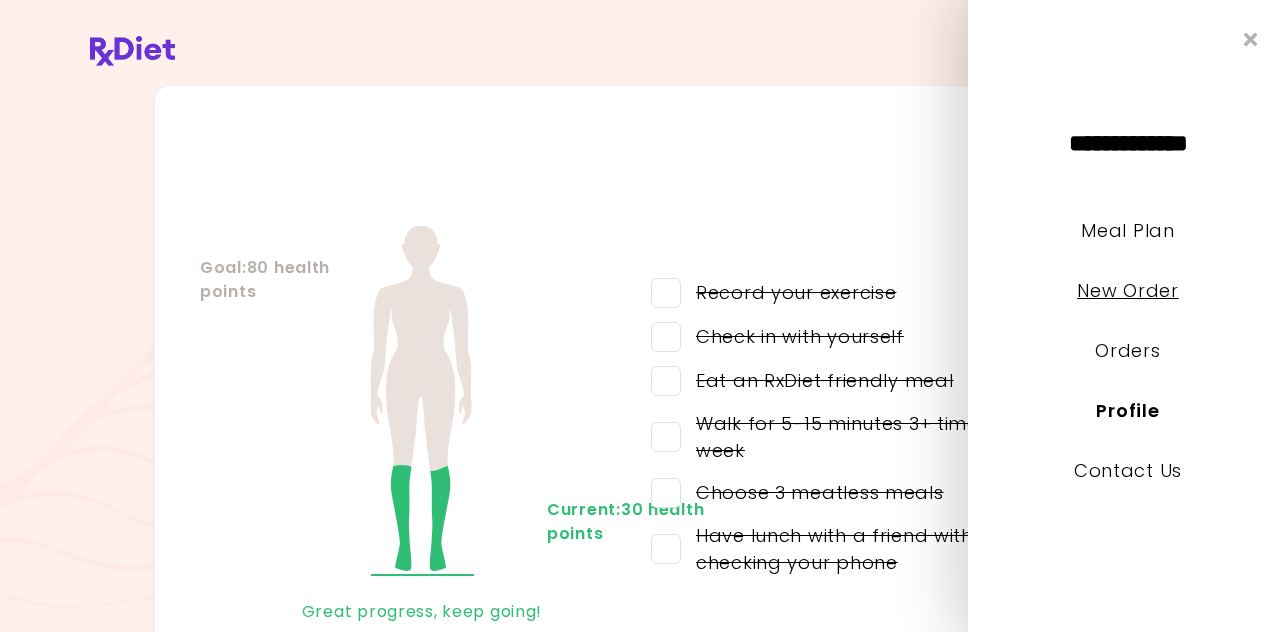 click on "New Order" at bounding box center [1127, 290] 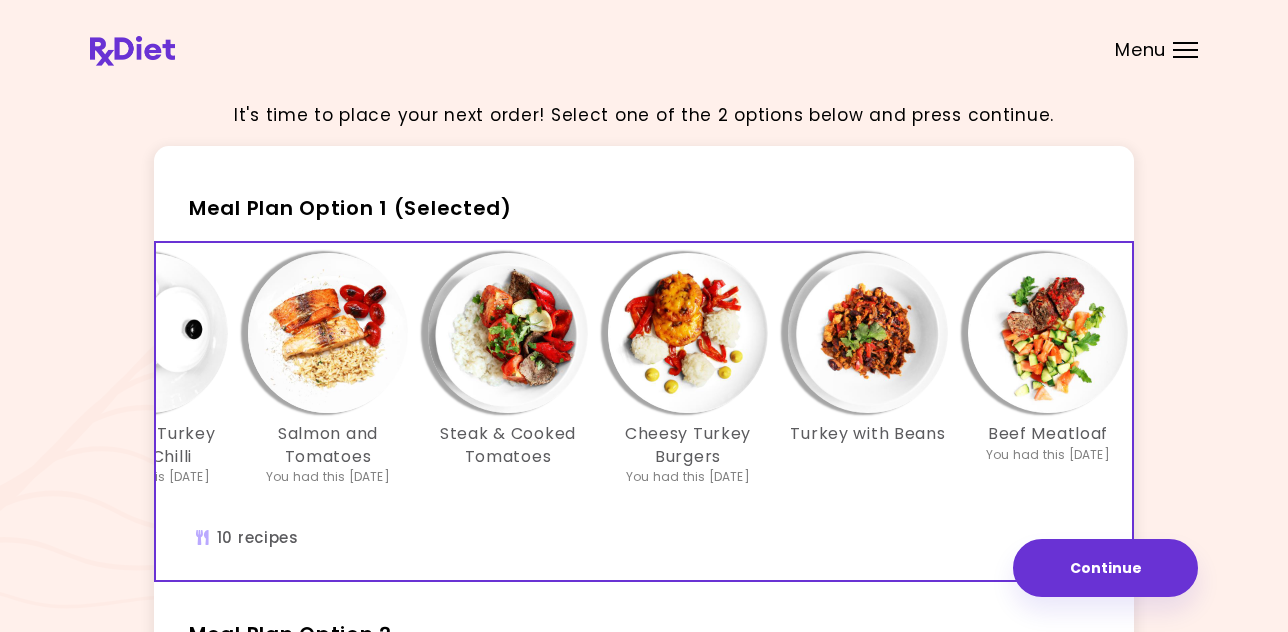 scroll, scrollTop: 0, scrollLeft: 624, axis: horizontal 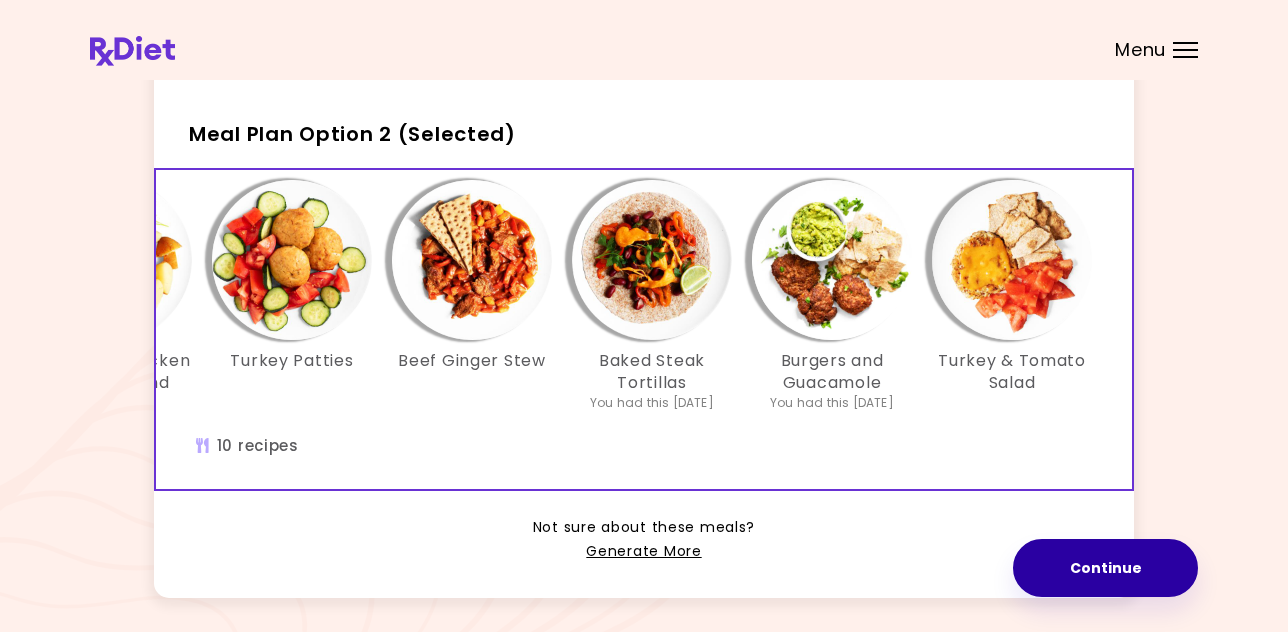 click on "Continue" at bounding box center [1105, 568] 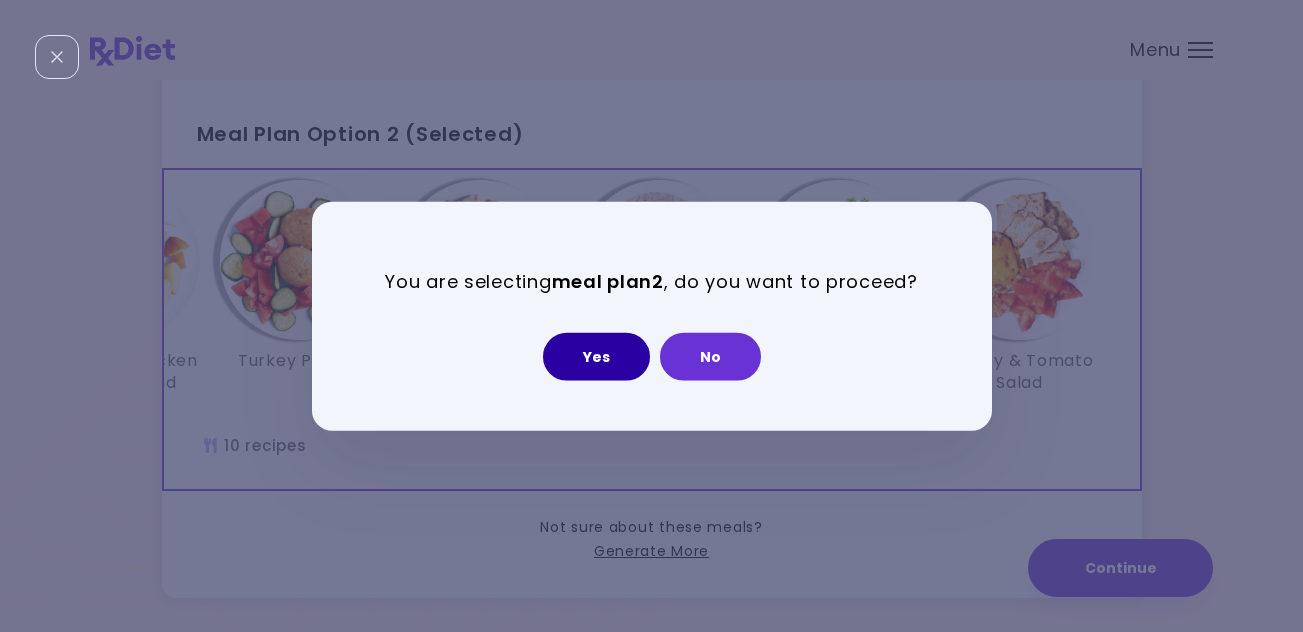 click on "Yes" at bounding box center [596, 356] 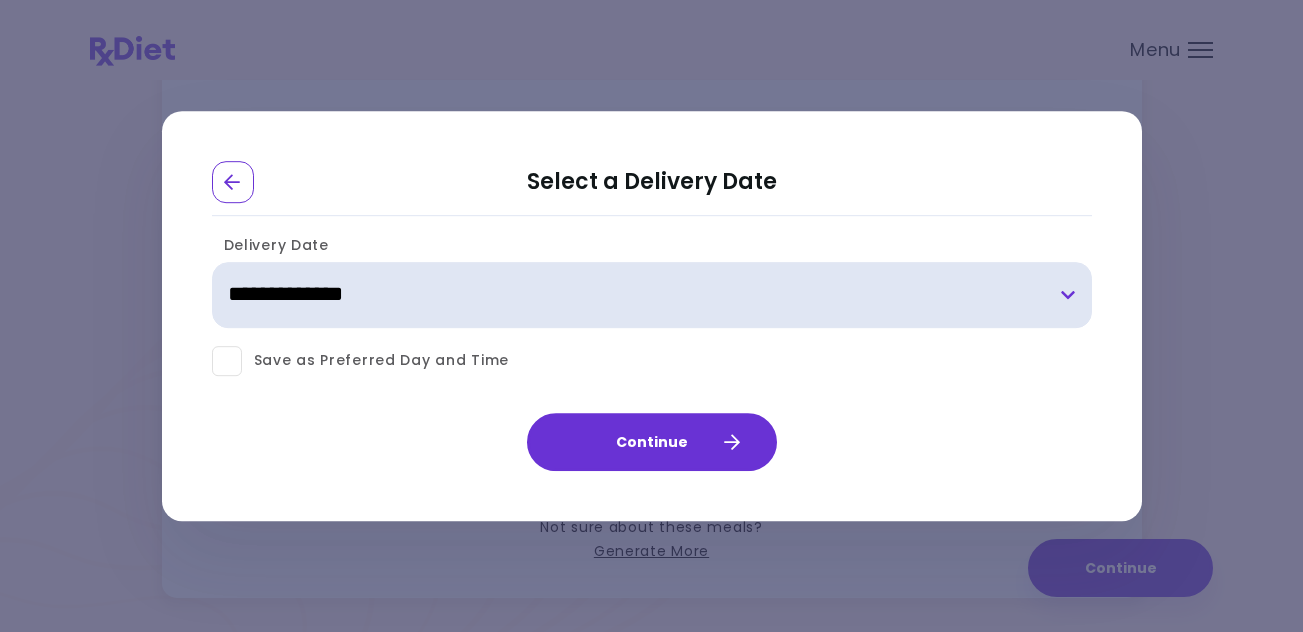 click on "**********" at bounding box center (652, 295) 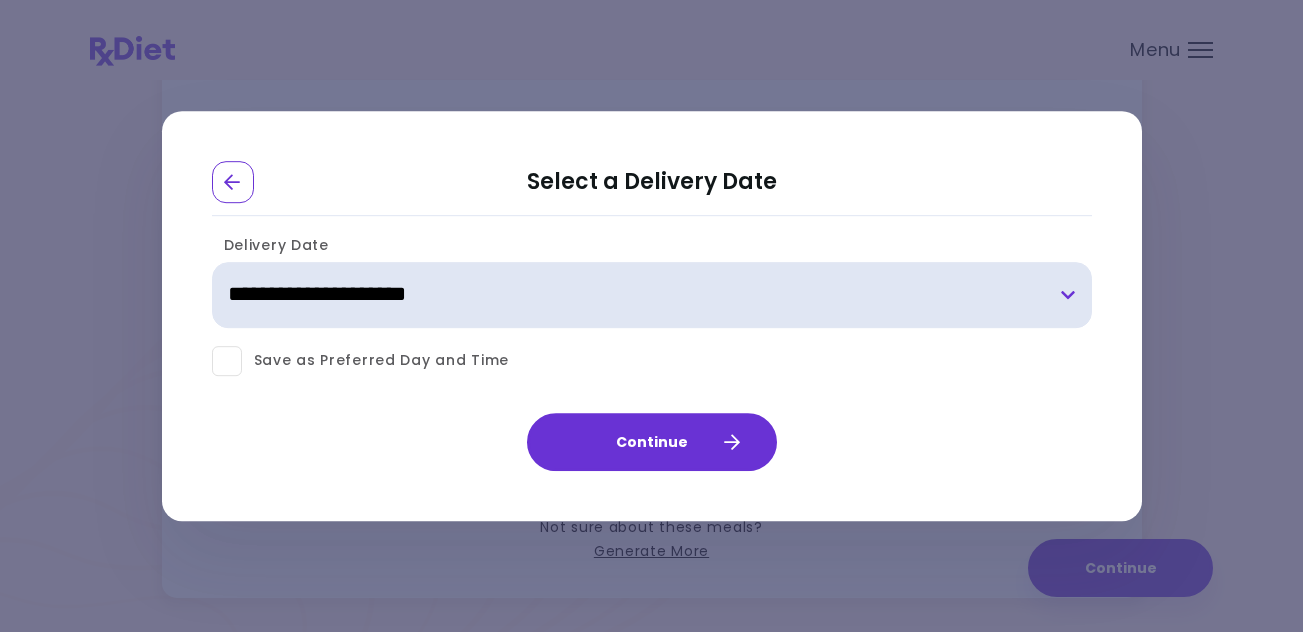 click on "**********" at bounding box center [652, 295] 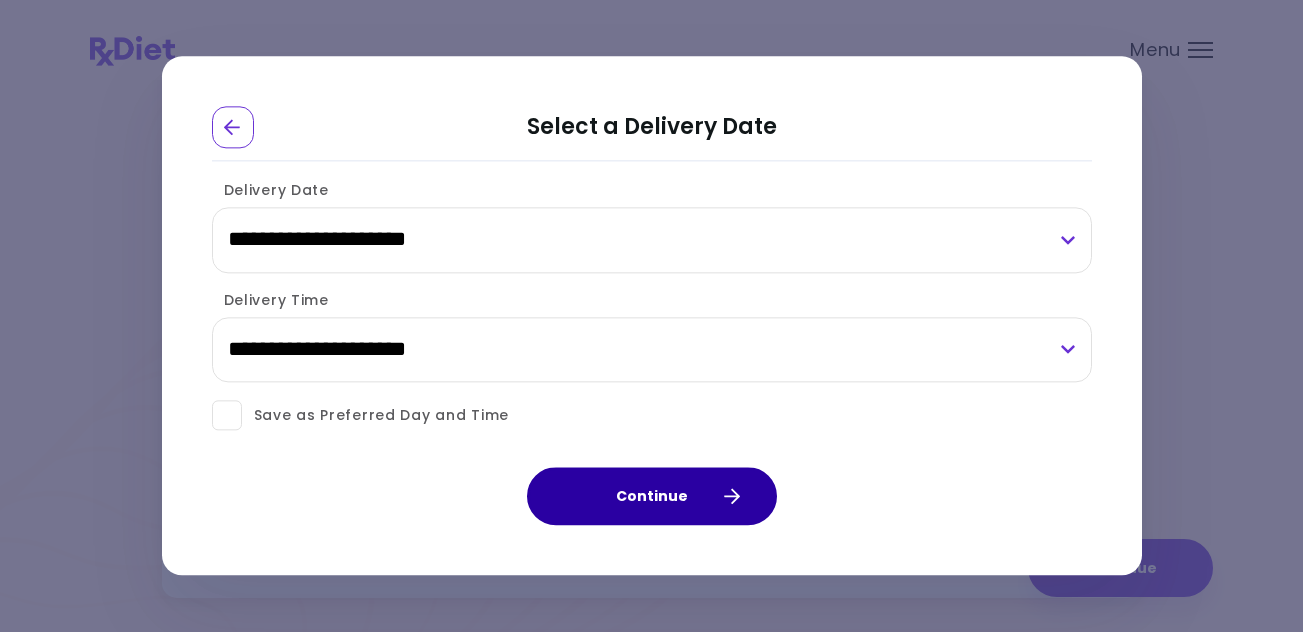 click on "Continue" at bounding box center (652, 497) 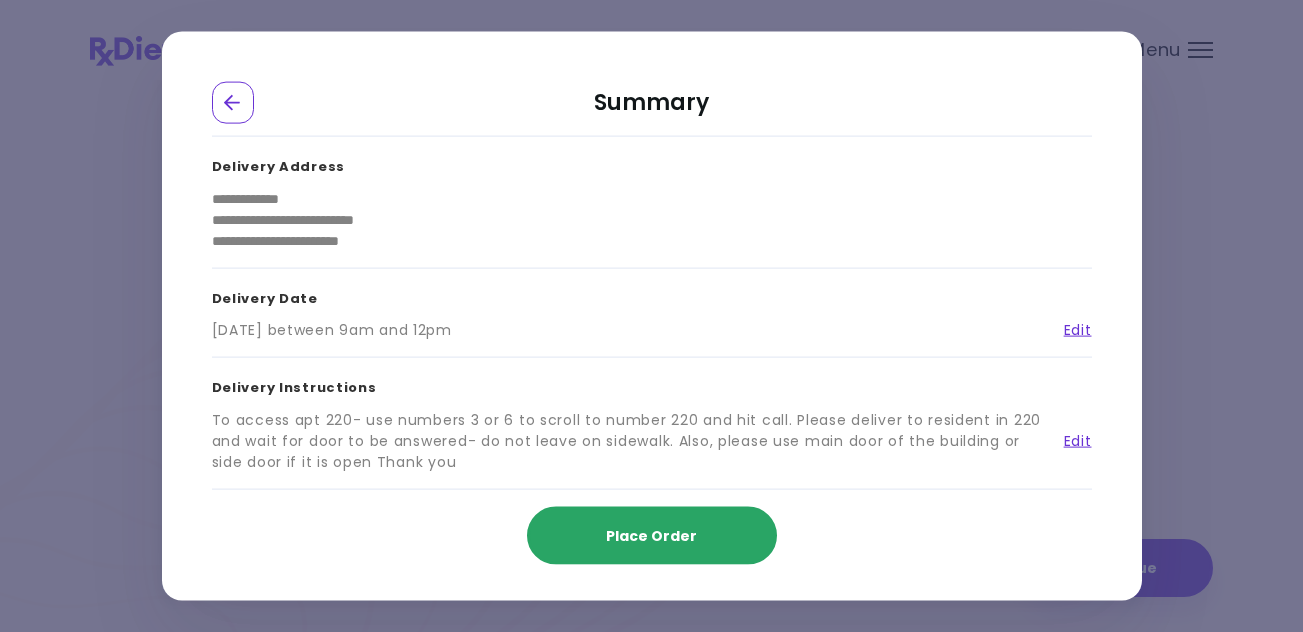 click on "Place Order" at bounding box center [651, 535] 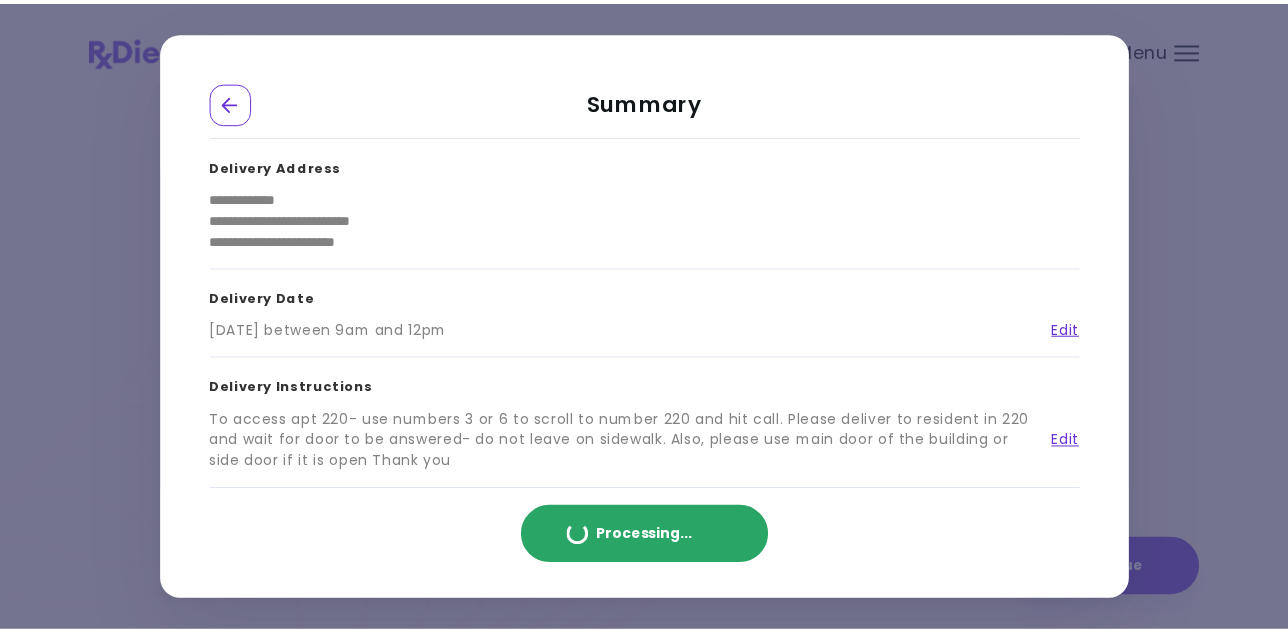 scroll, scrollTop: 476, scrollLeft: 0, axis: vertical 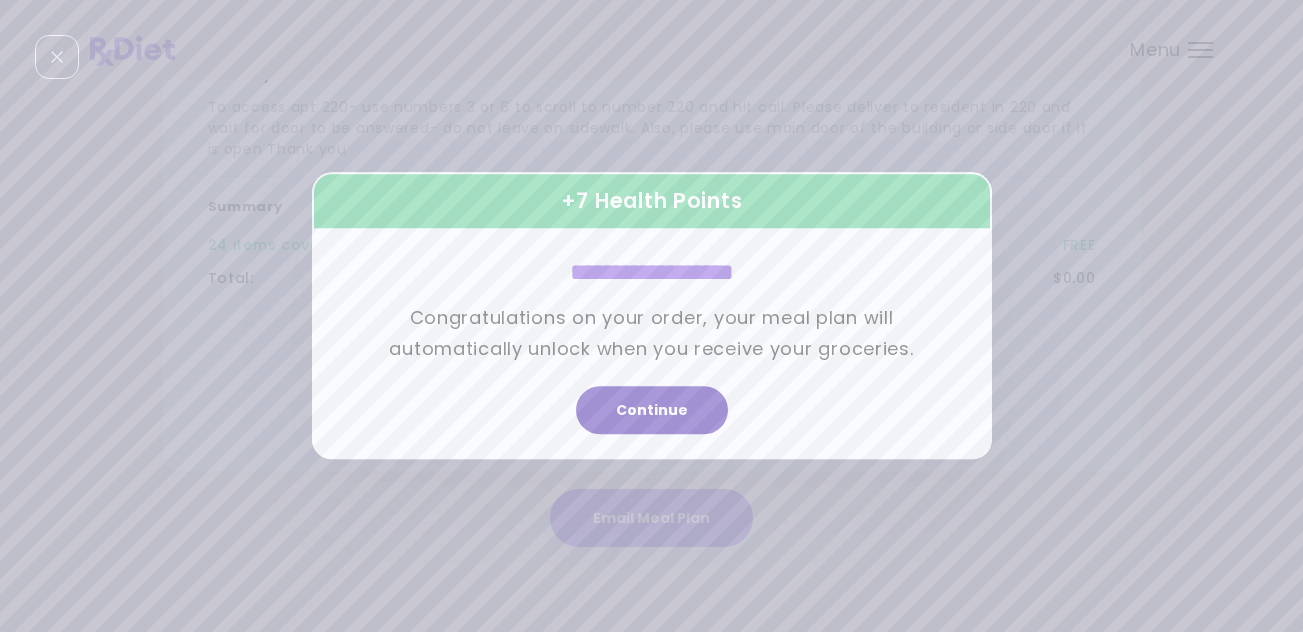click on "Continue" at bounding box center (652, 411) 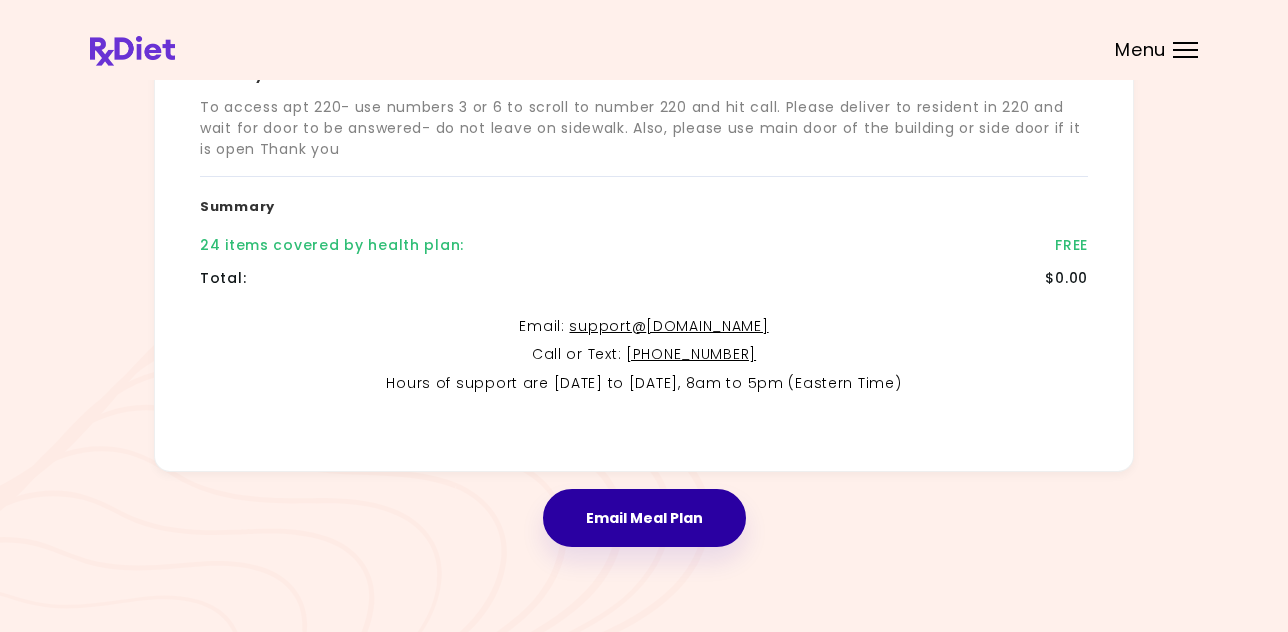 click on "Email Meal Plan" at bounding box center (644, 518) 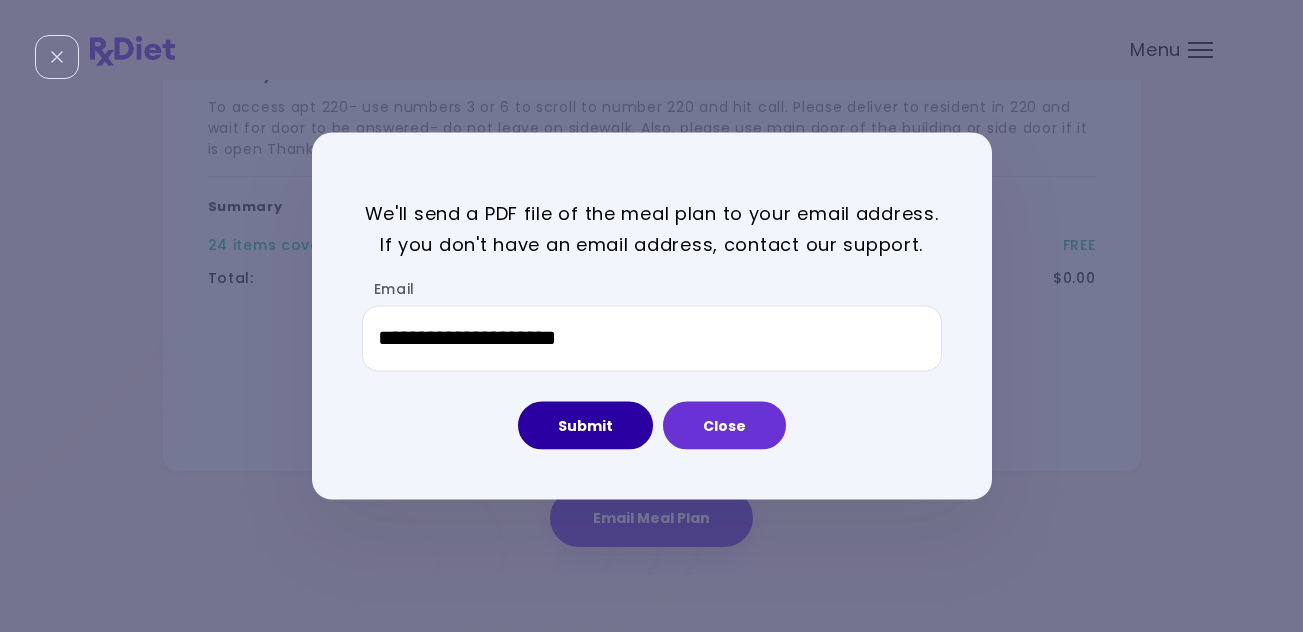 click on "Submit" at bounding box center (585, 425) 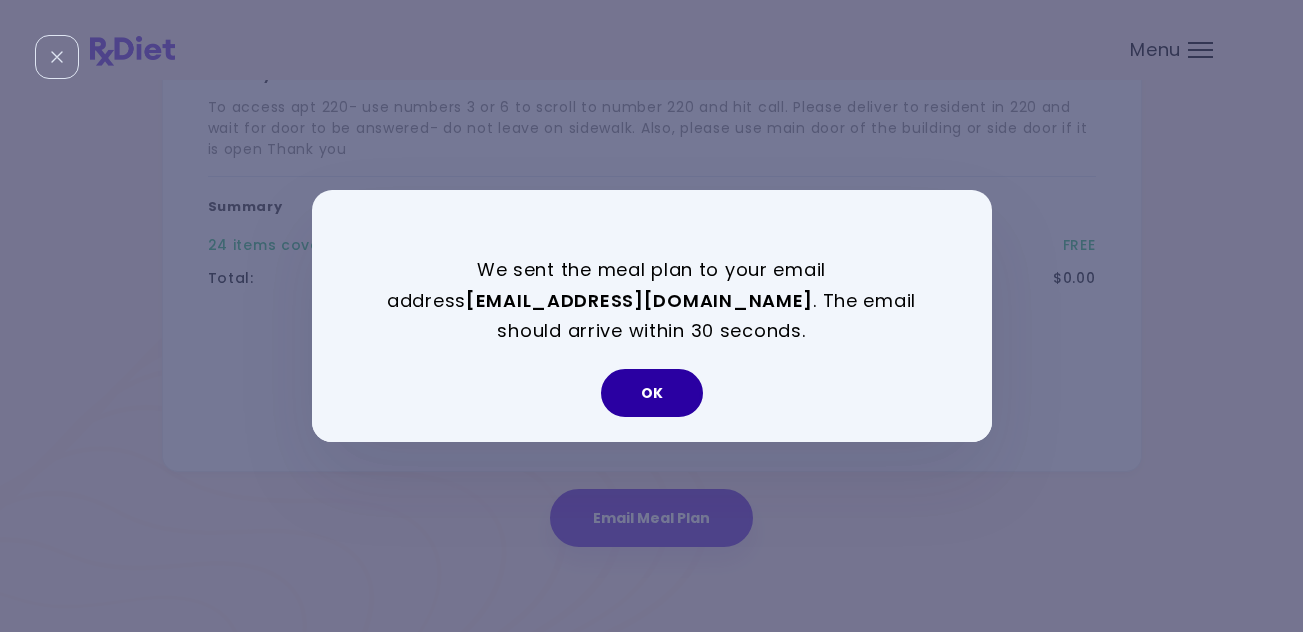 click on "OK" at bounding box center (652, 393) 